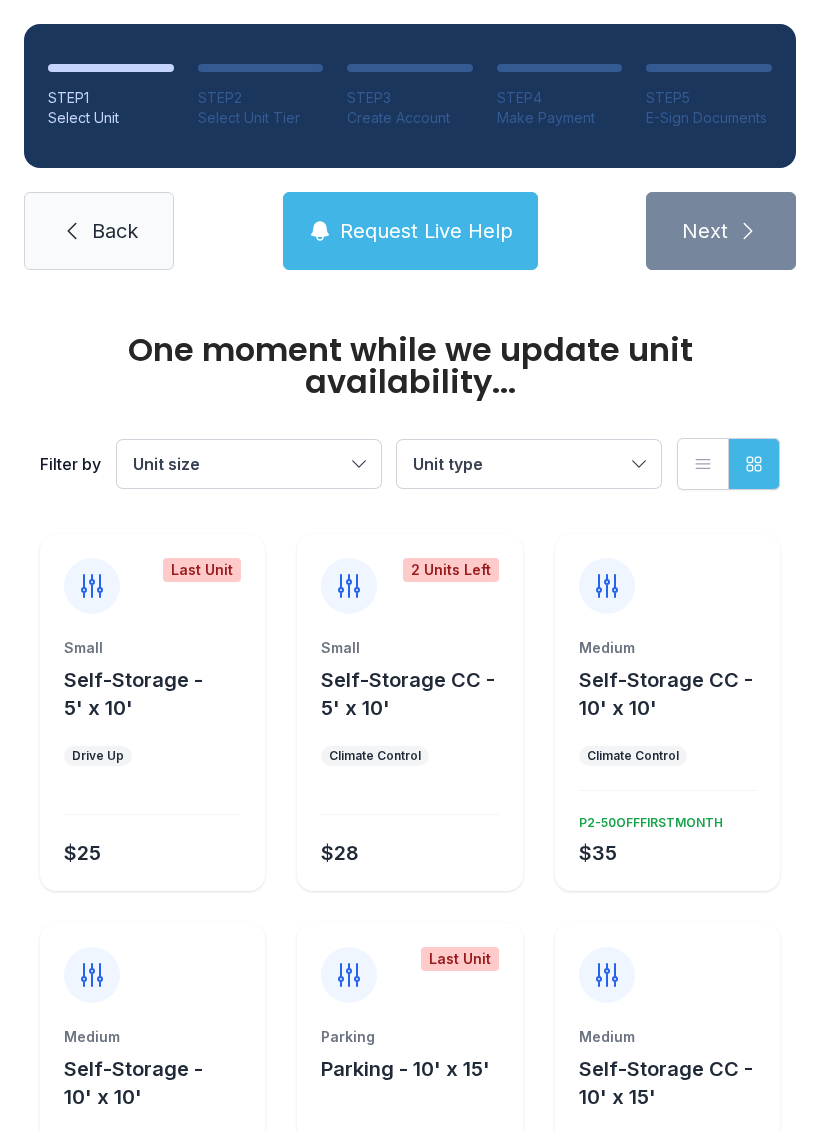 scroll, scrollTop: 0, scrollLeft: 0, axis: both 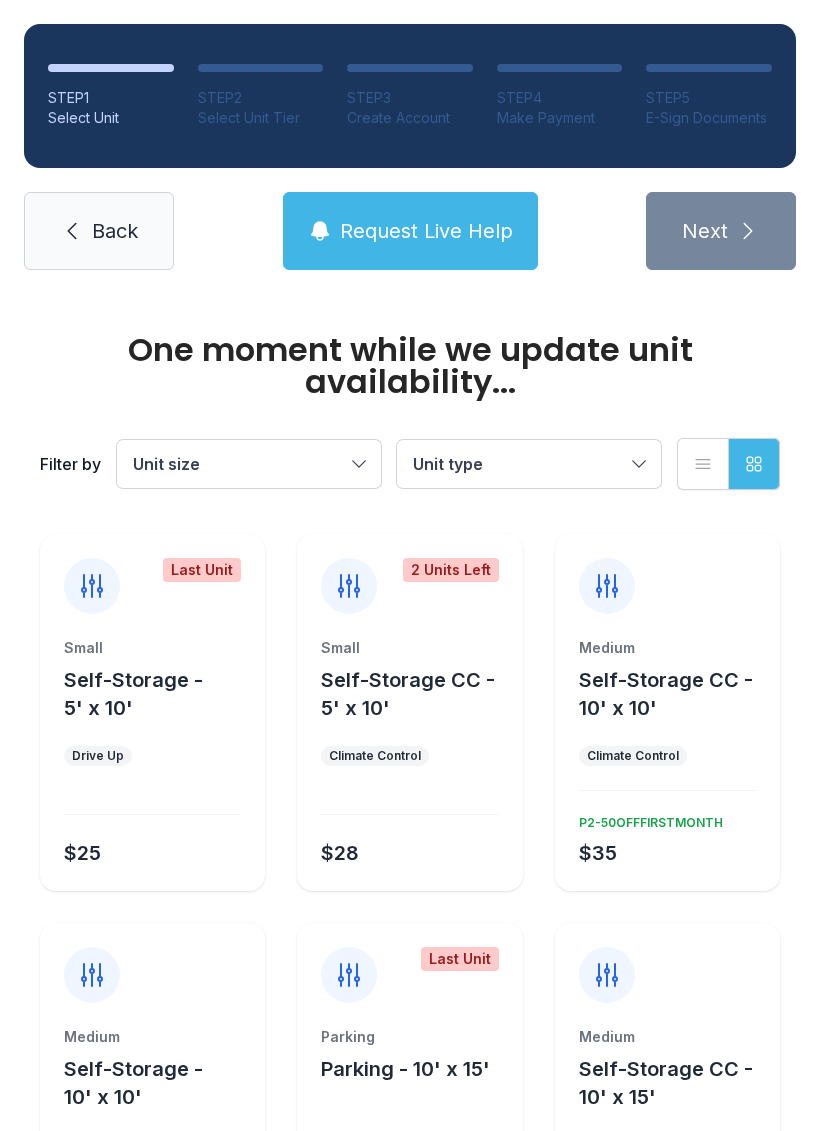 click on "Back" at bounding box center [99, 231] 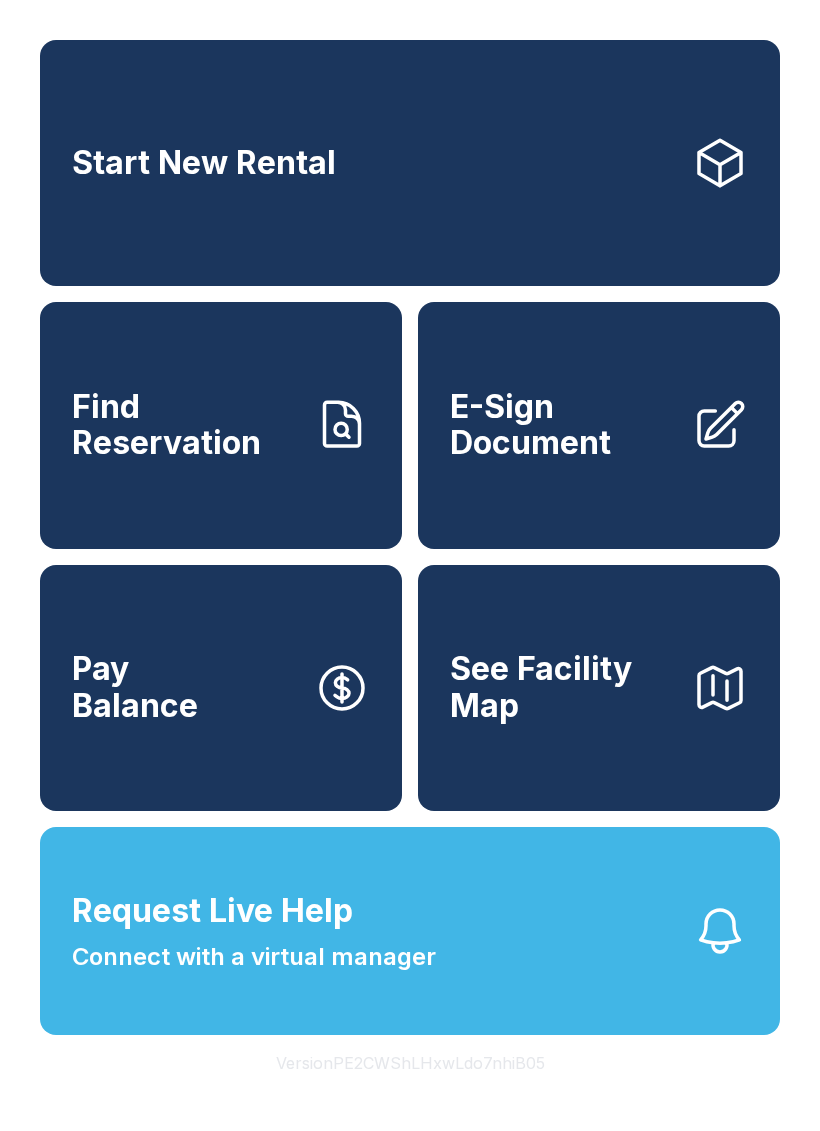 click on "Find Reservation" at bounding box center [185, 425] 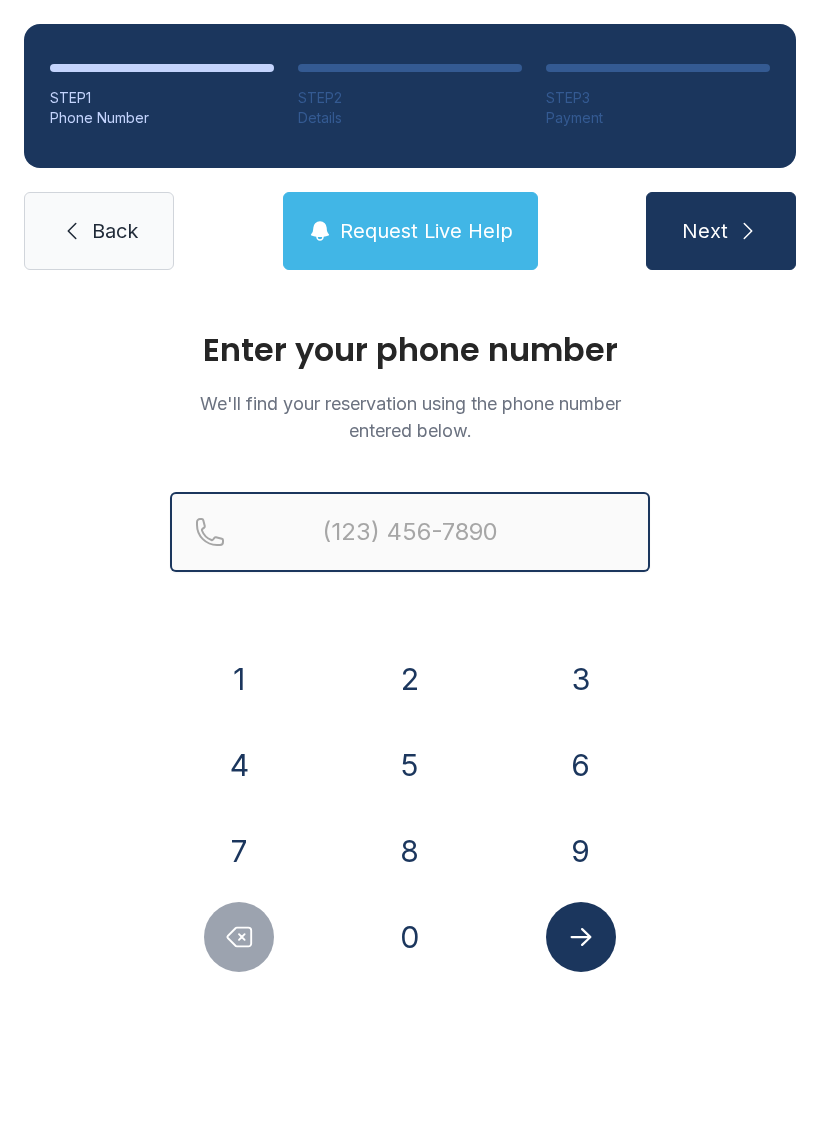 click at bounding box center [410, 532] 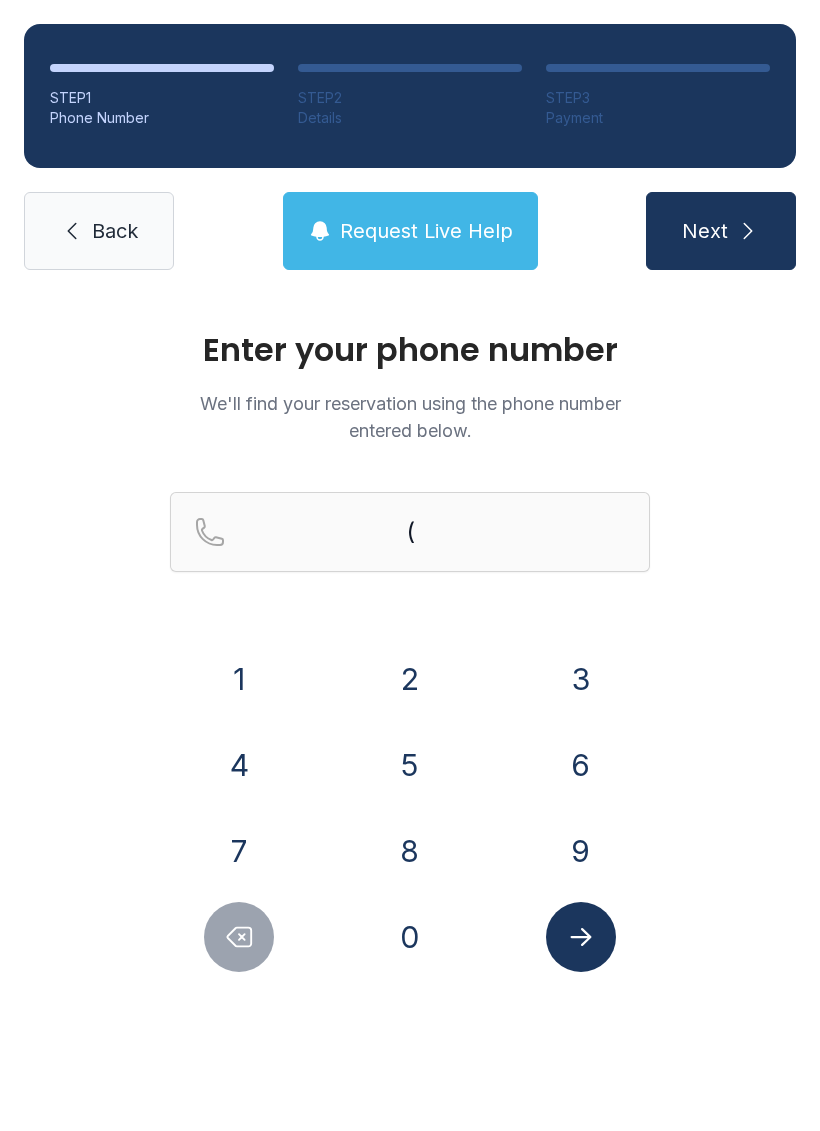 click on "9" at bounding box center [581, 851] 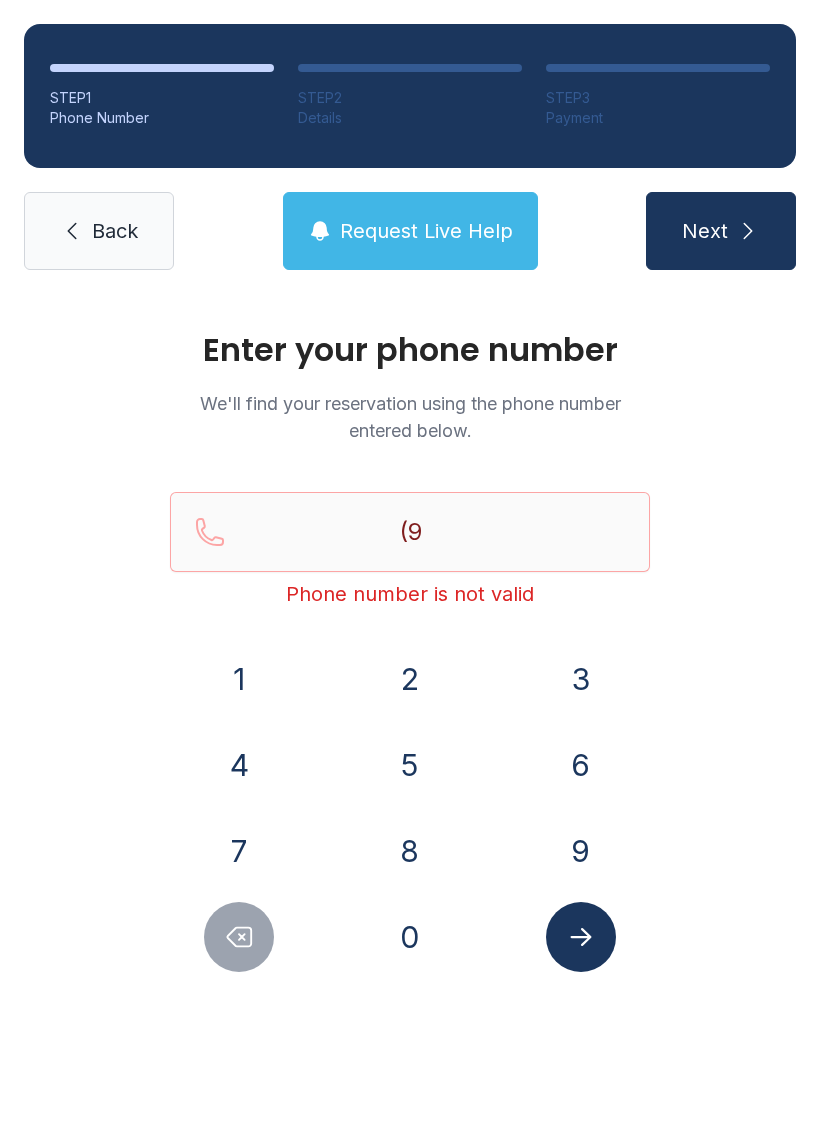 click on "3" at bounding box center [581, 679] 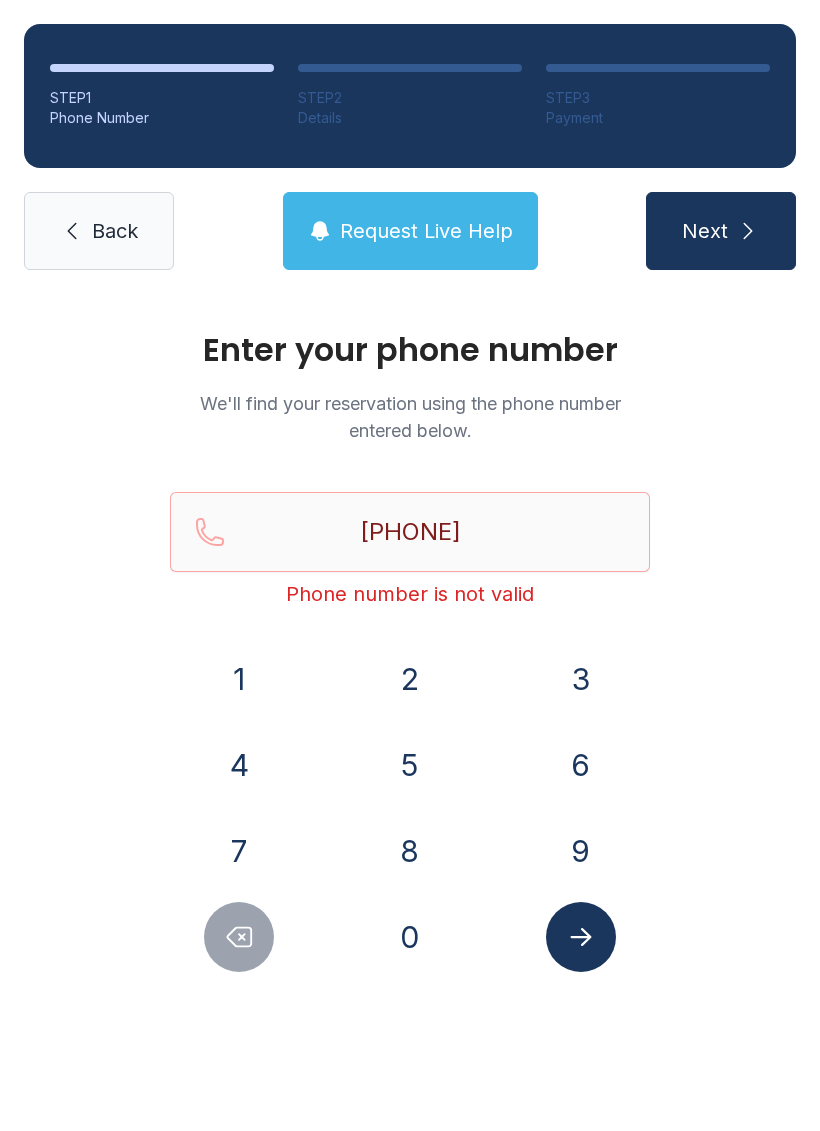 click on "1" at bounding box center [239, 679] 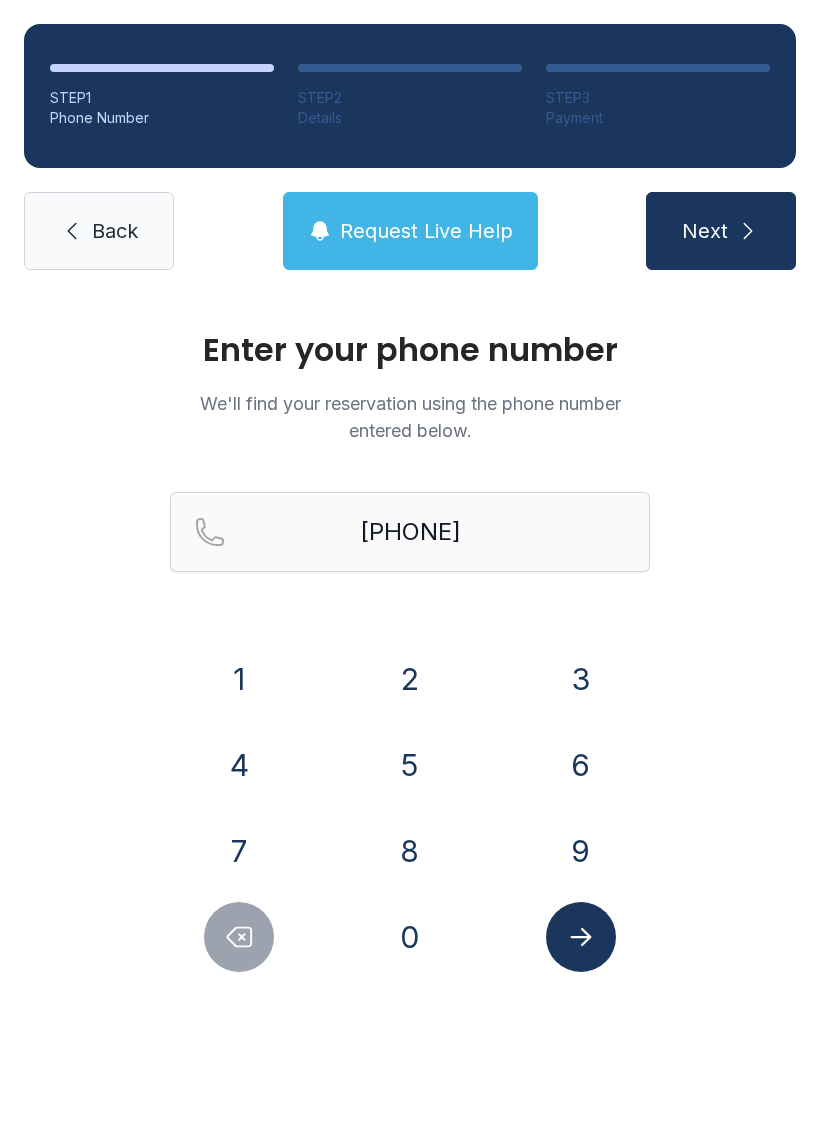 click 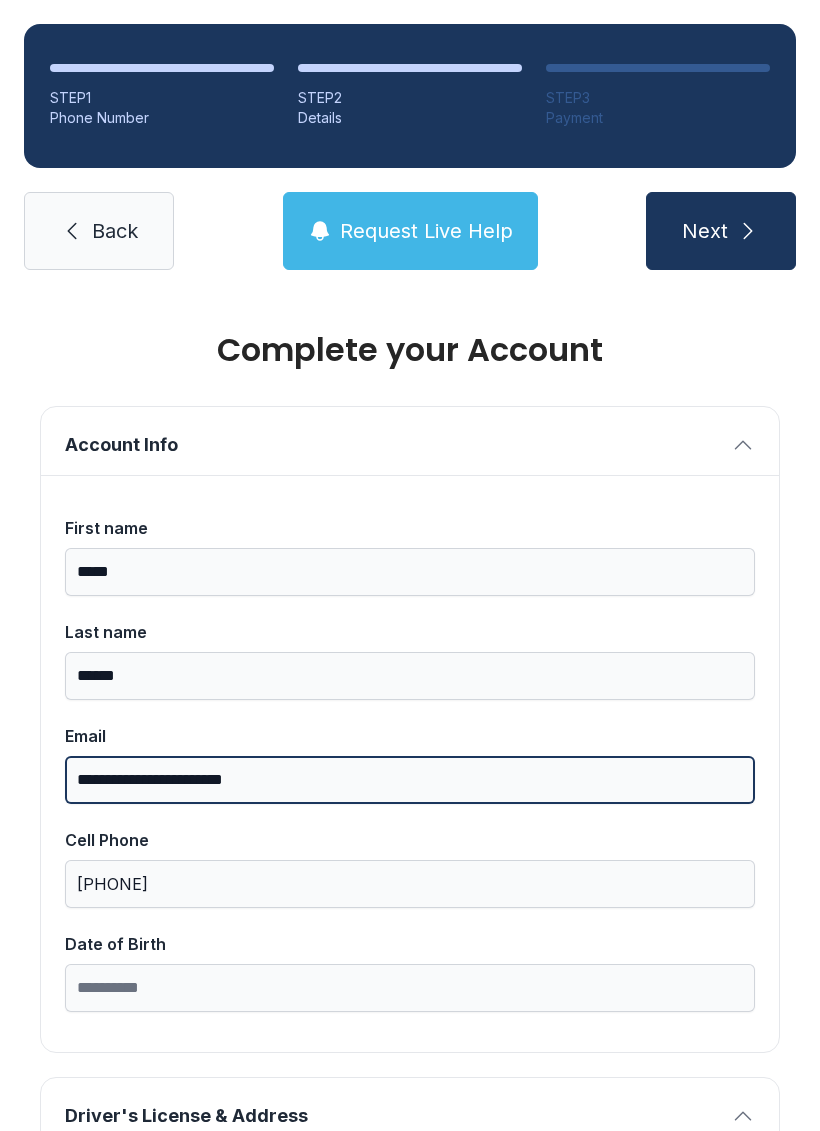click on "**********" at bounding box center [410, 780] 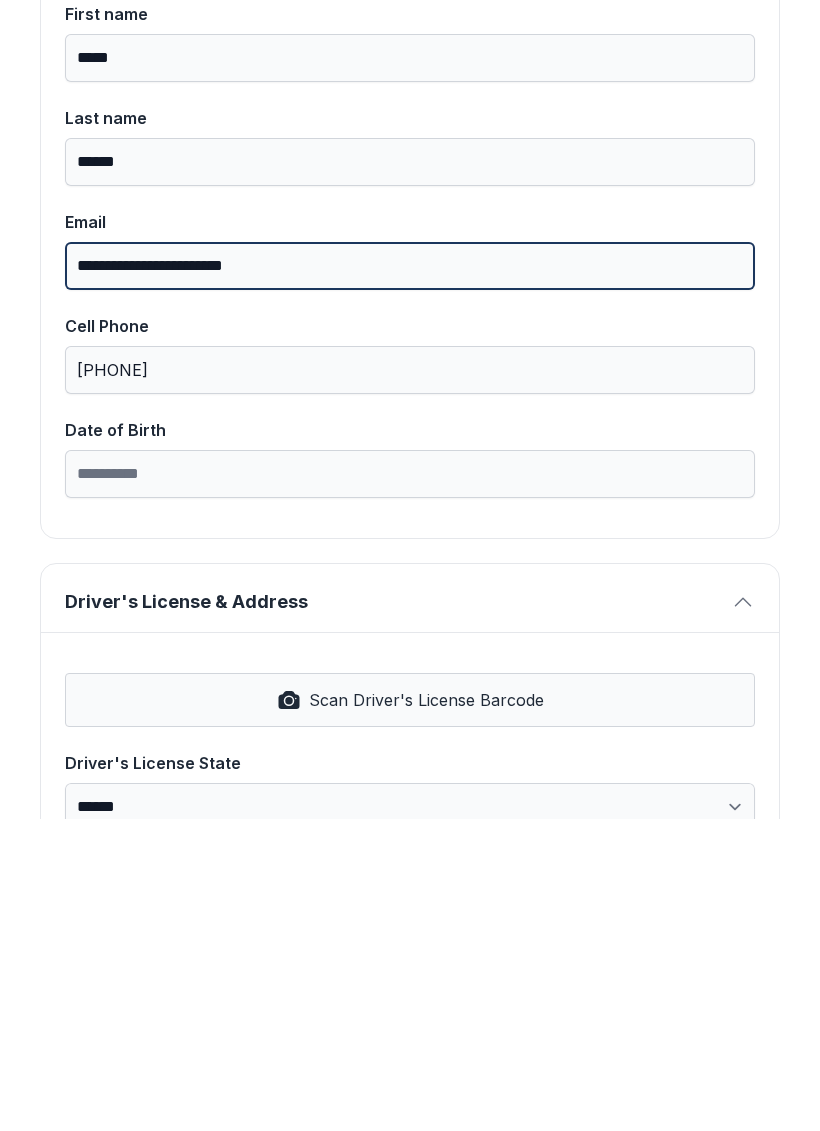 scroll, scrollTop: 205, scrollLeft: 0, axis: vertical 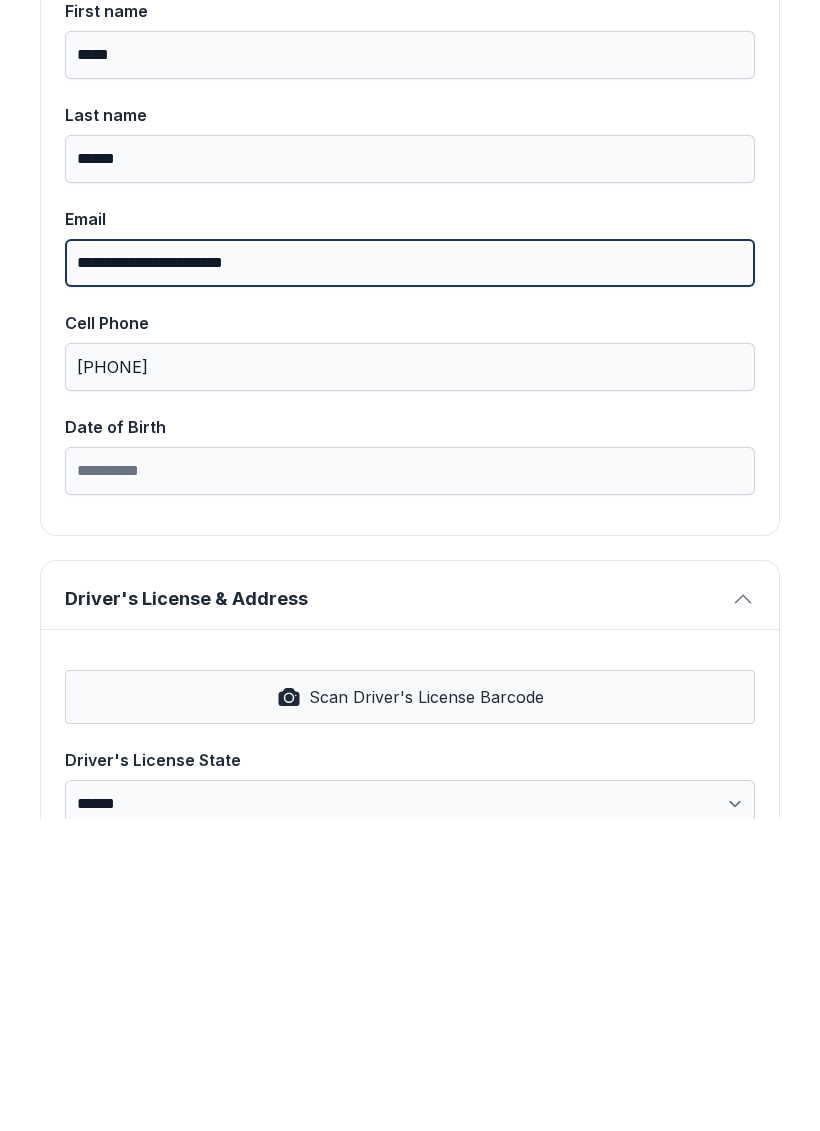 type on "**********" 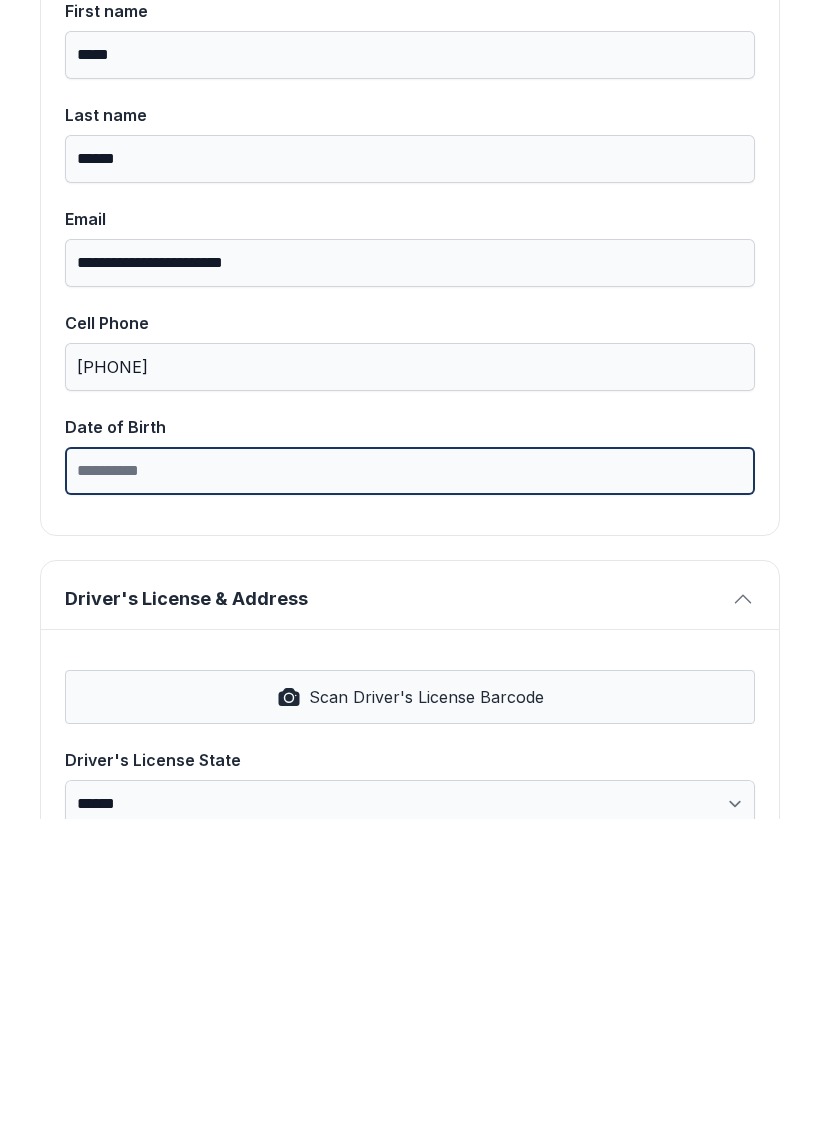 click on "Date of Birth" at bounding box center [410, 783] 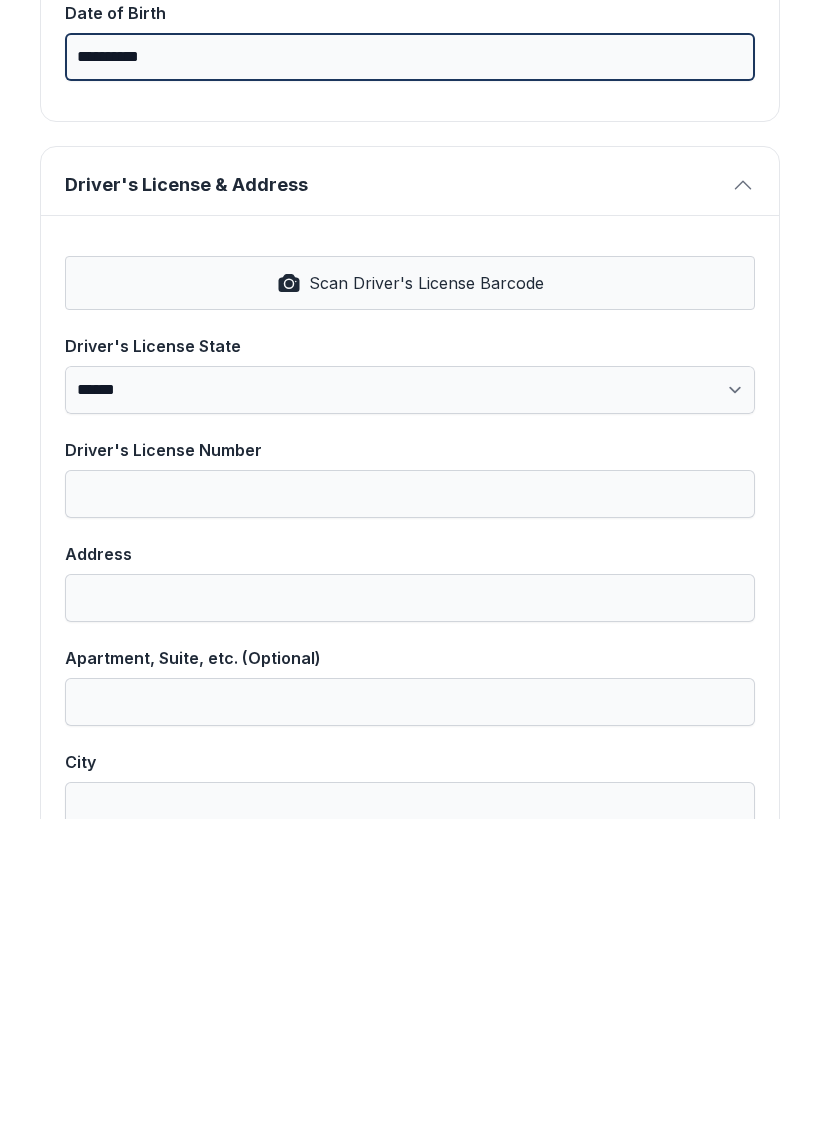 scroll, scrollTop: 620, scrollLeft: 0, axis: vertical 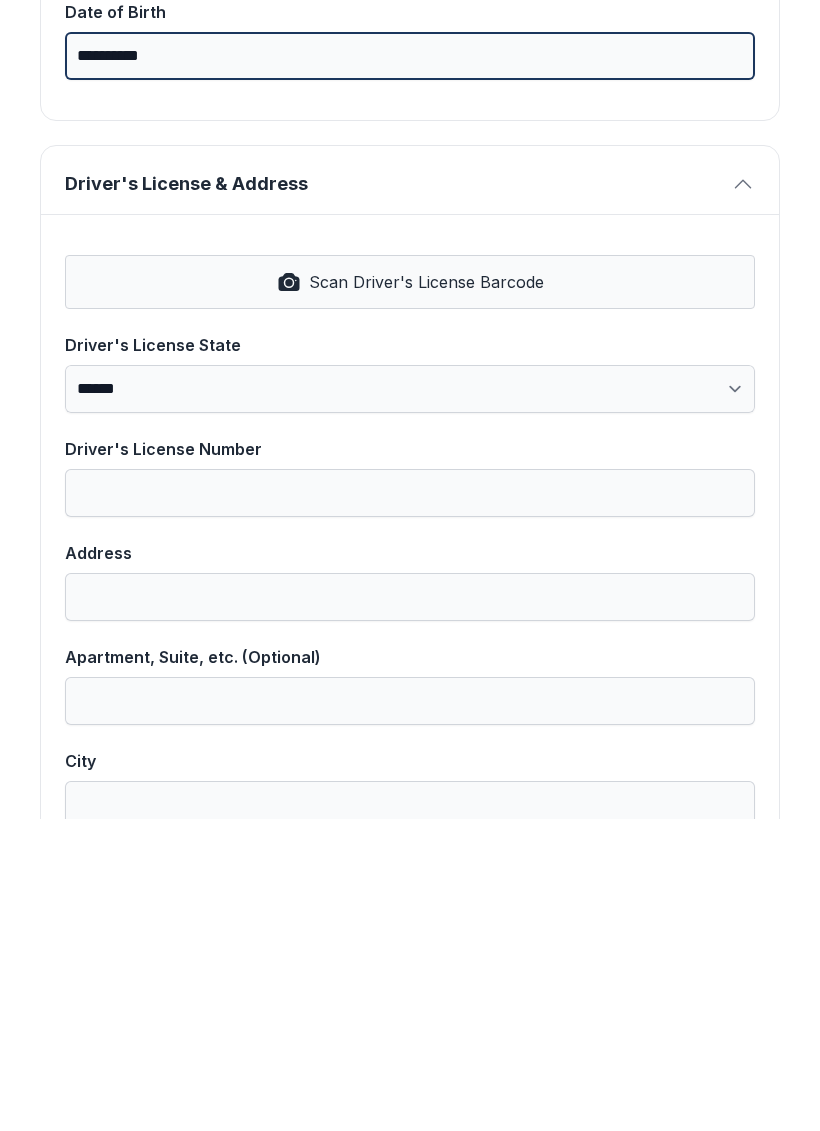 type on "**********" 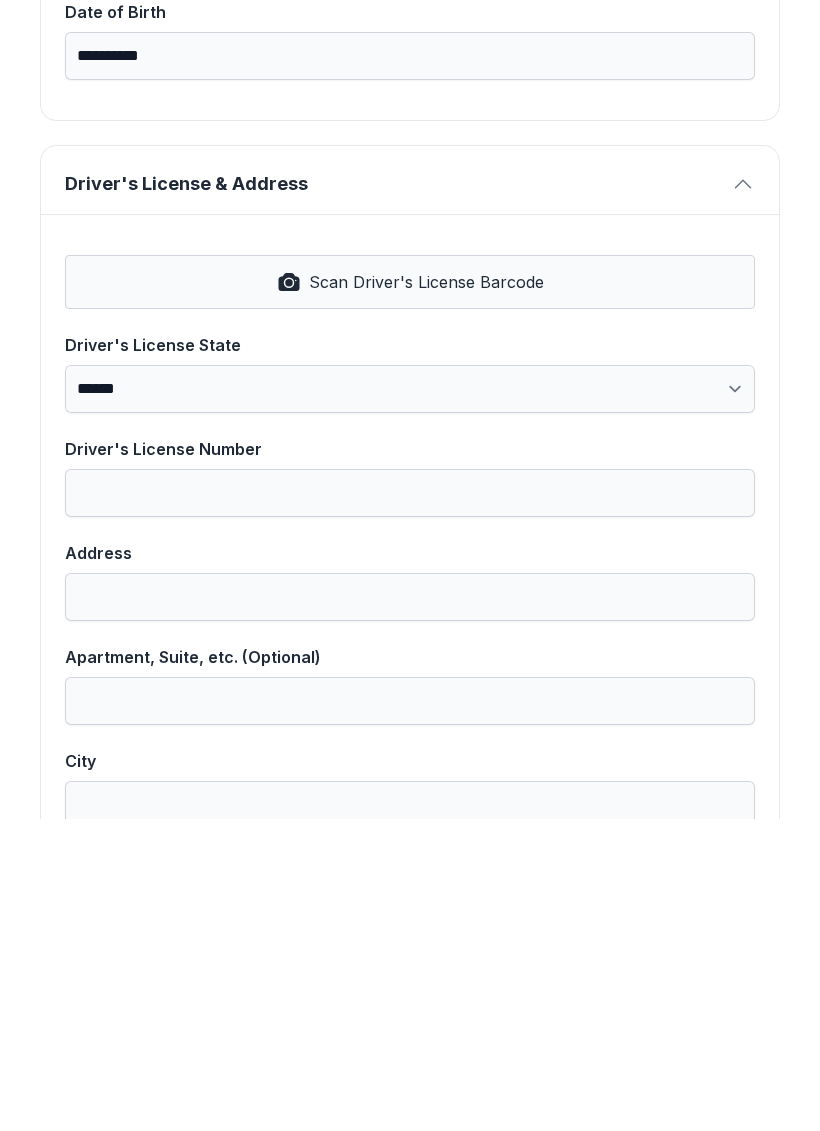 click on "Scan Driver's License Barcode" at bounding box center (410, 594) 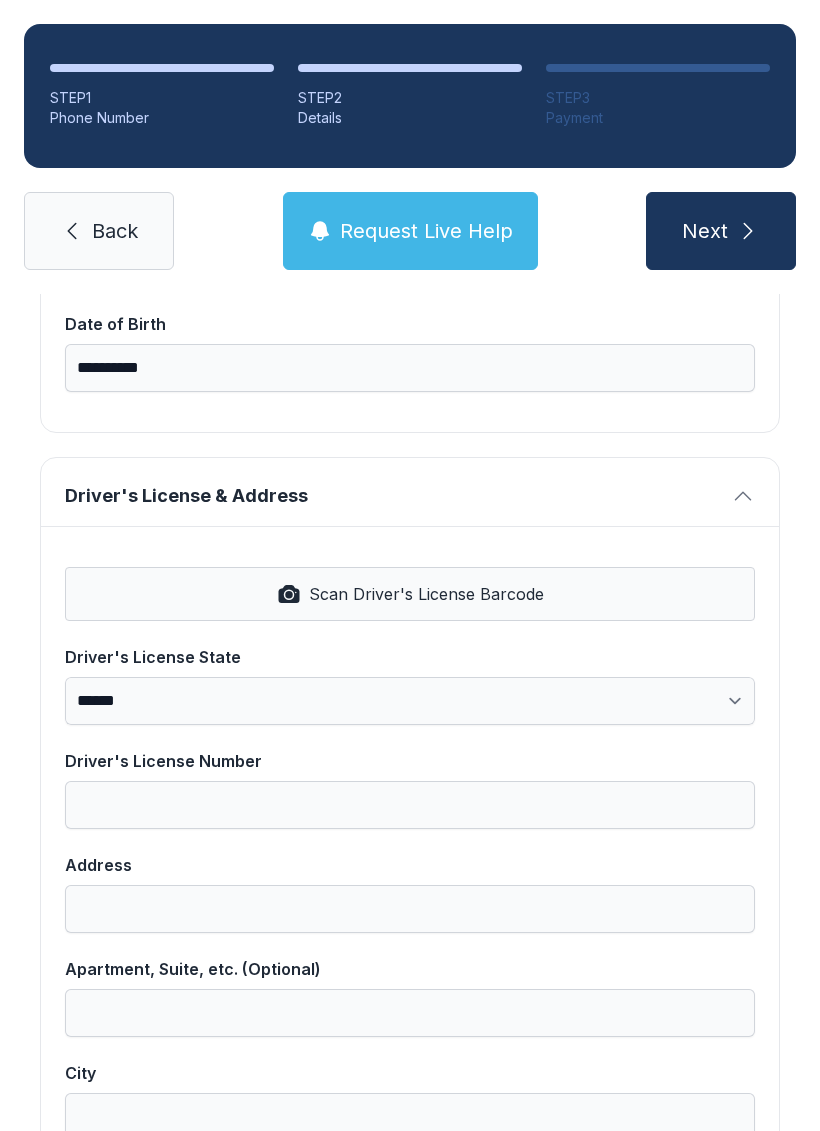 select on "**" 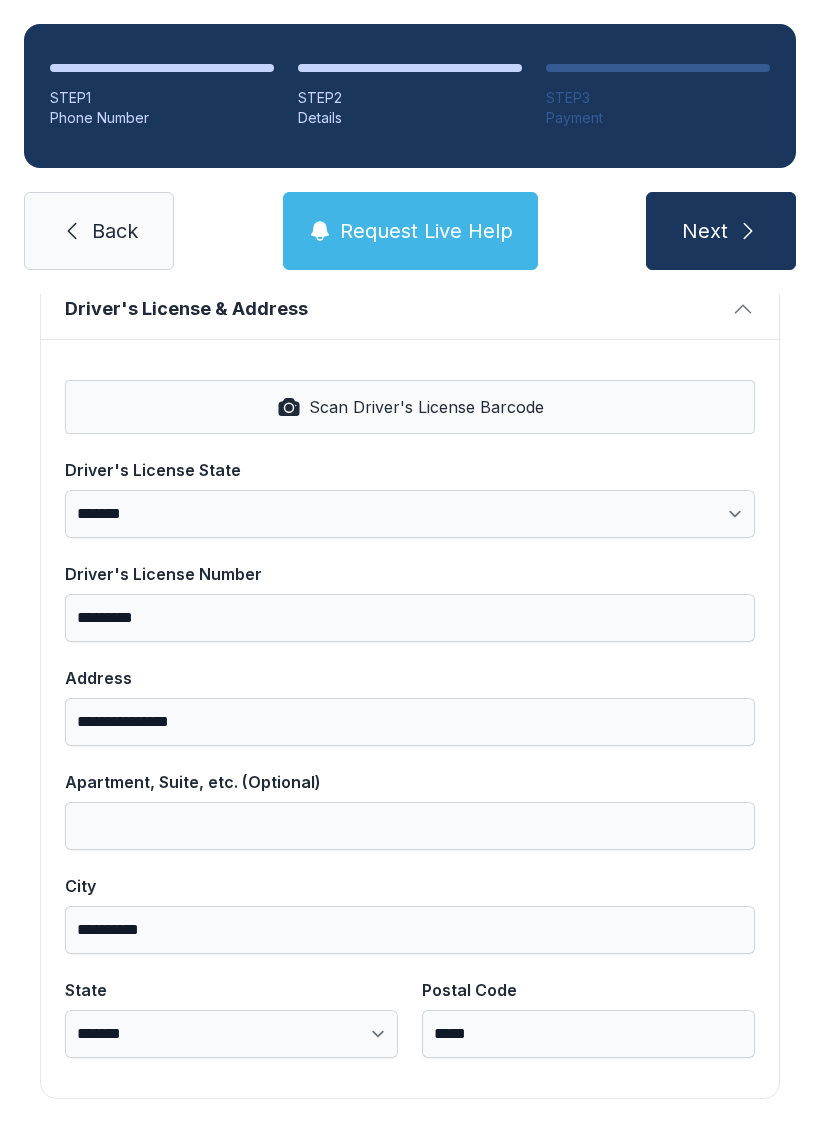 scroll, scrollTop: 806, scrollLeft: 0, axis: vertical 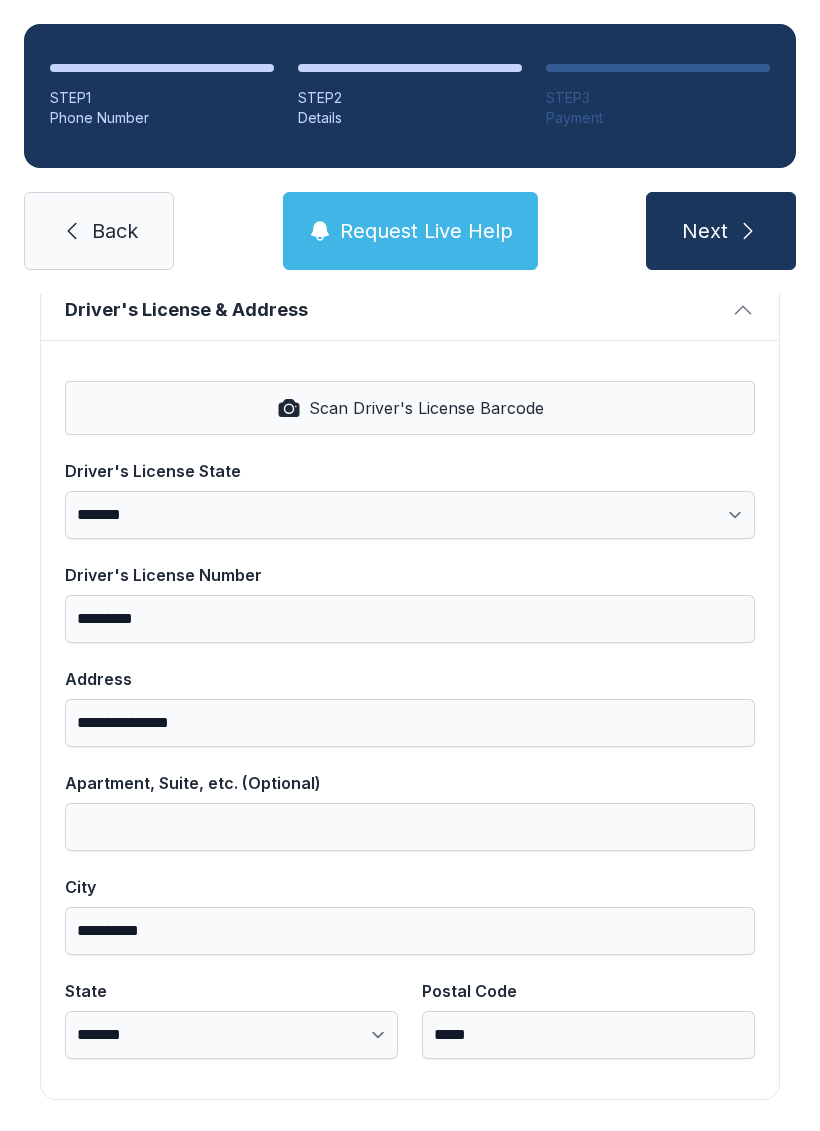 click 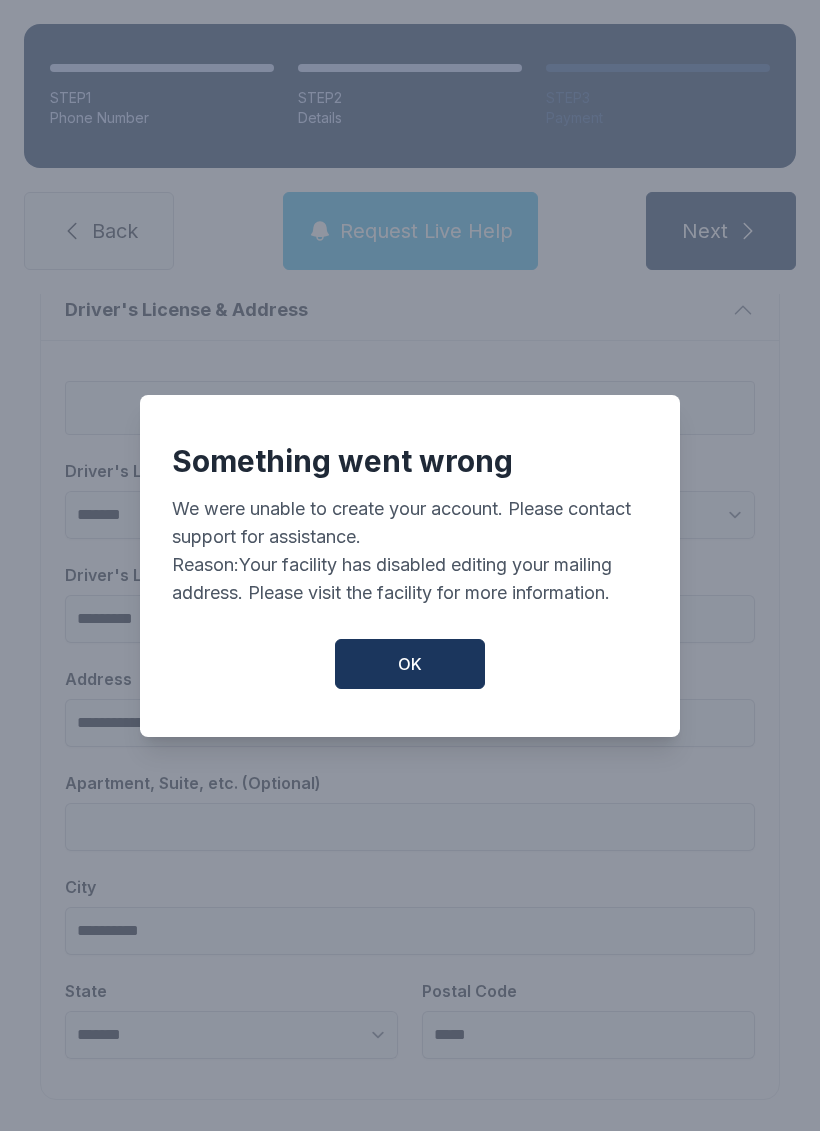 click on "OK" at bounding box center (410, 664) 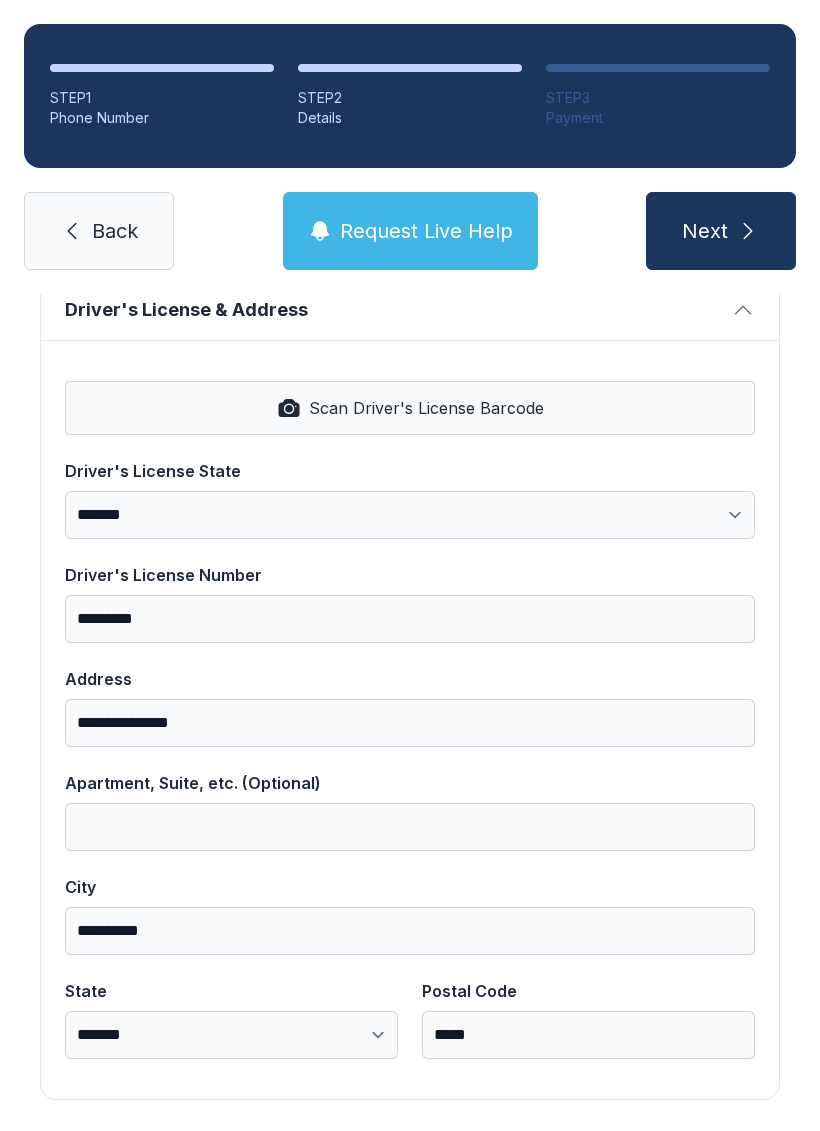 click on "Back" at bounding box center [115, 231] 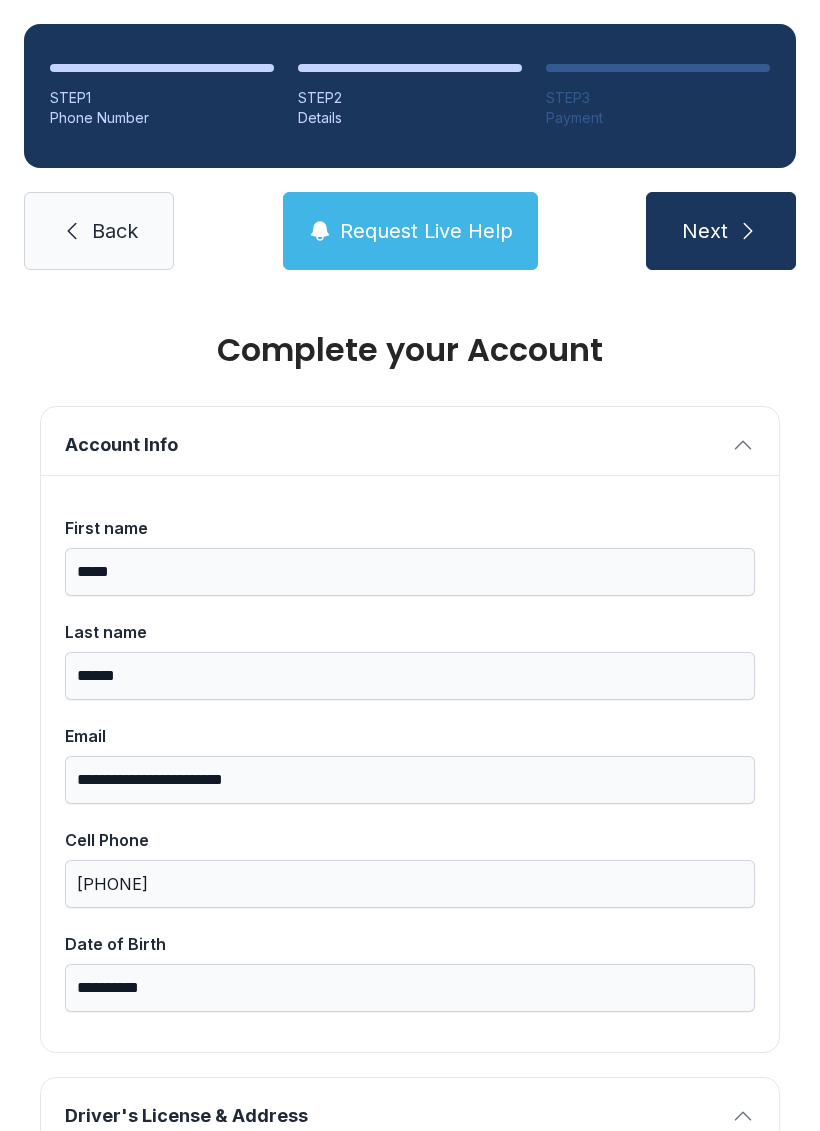 scroll, scrollTop: 0, scrollLeft: 0, axis: both 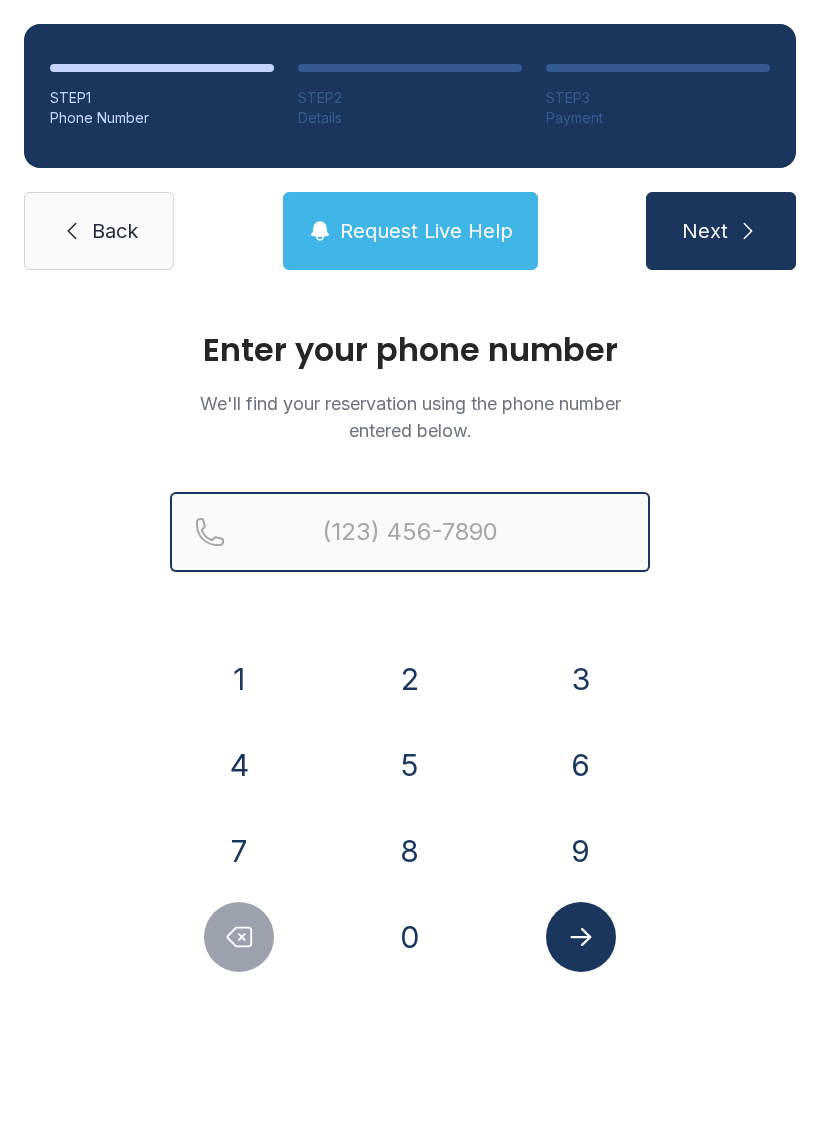 click at bounding box center [410, 532] 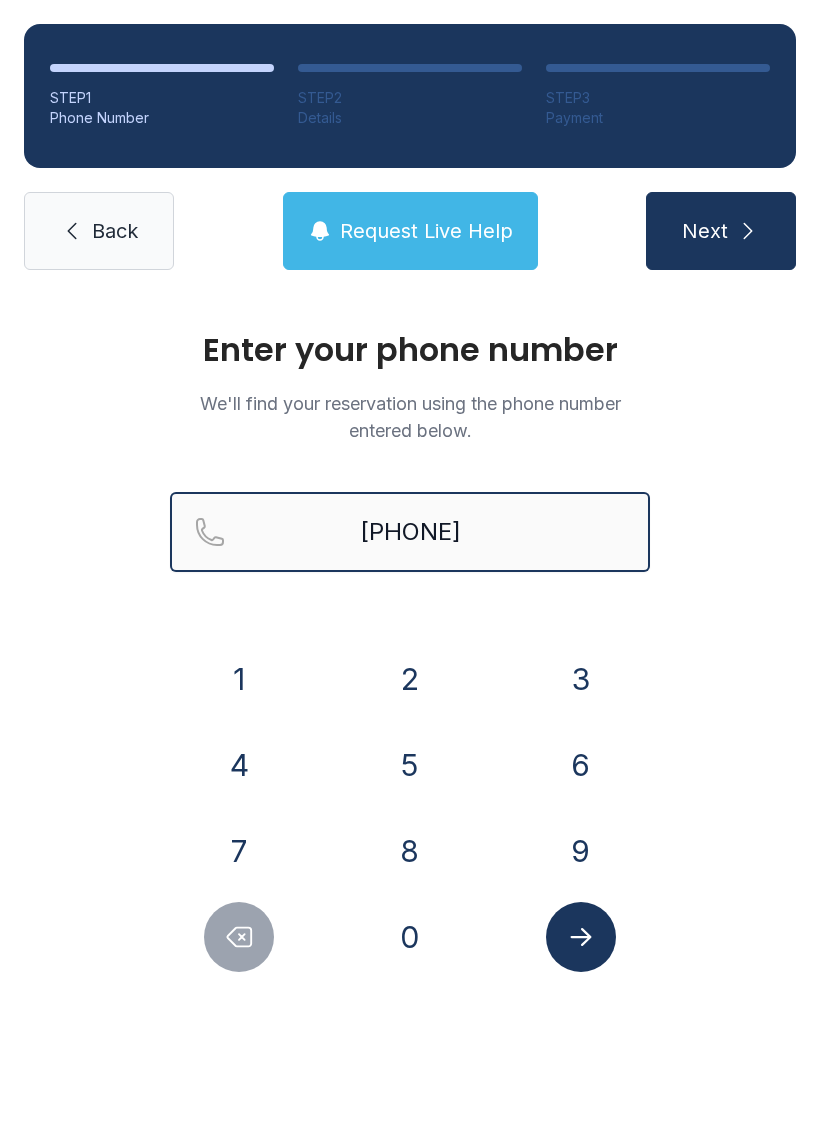 type on "[PHONE]" 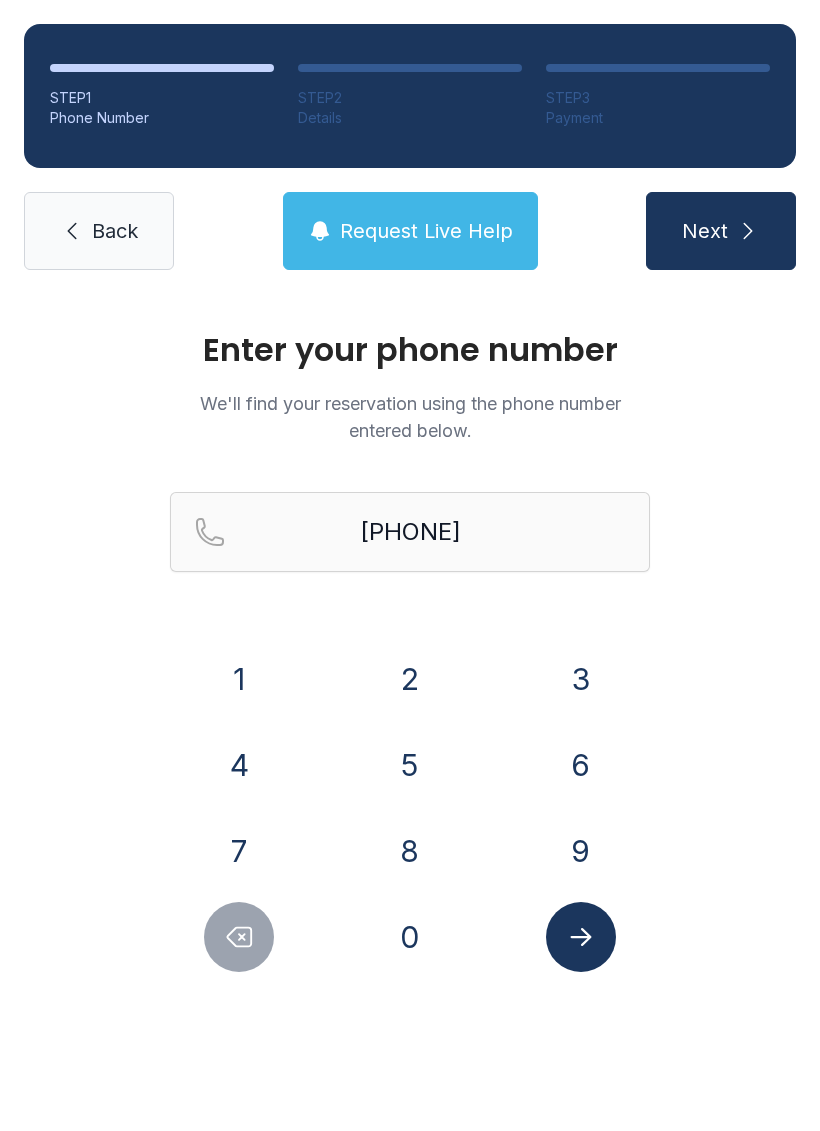 click 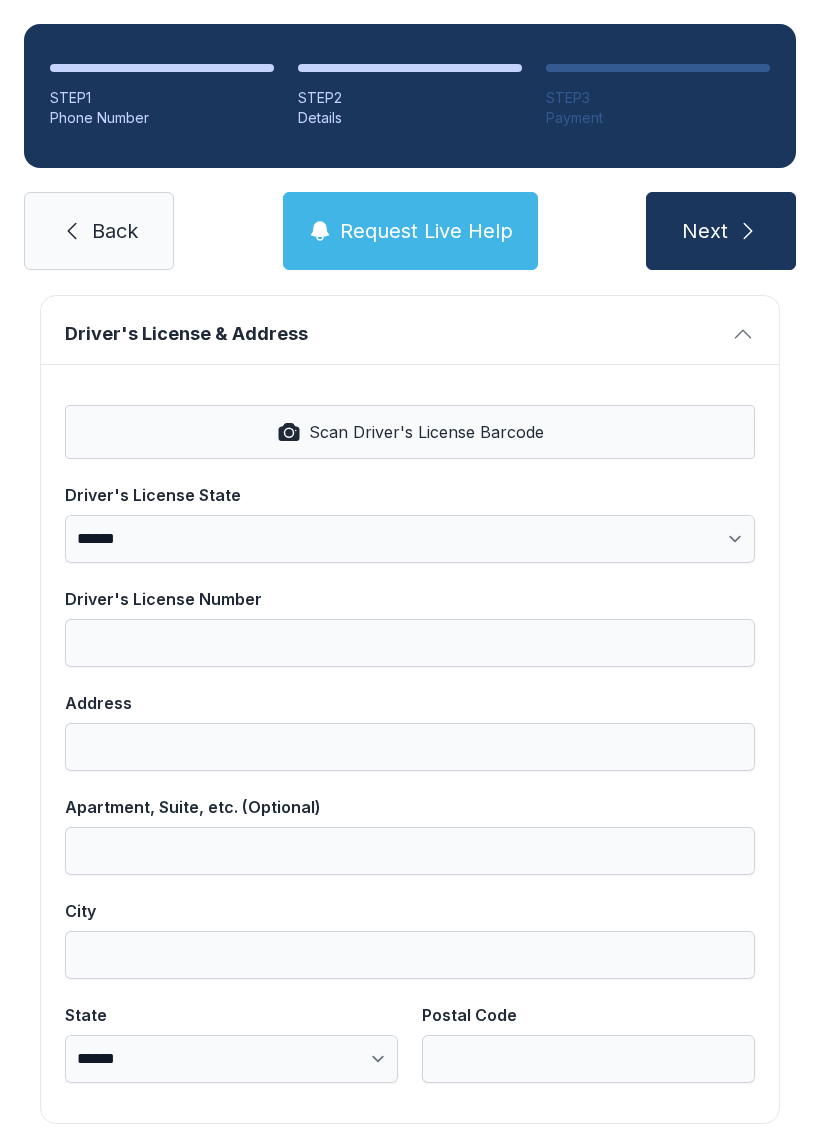 scroll, scrollTop: 788, scrollLeft: 0, axis: vertical 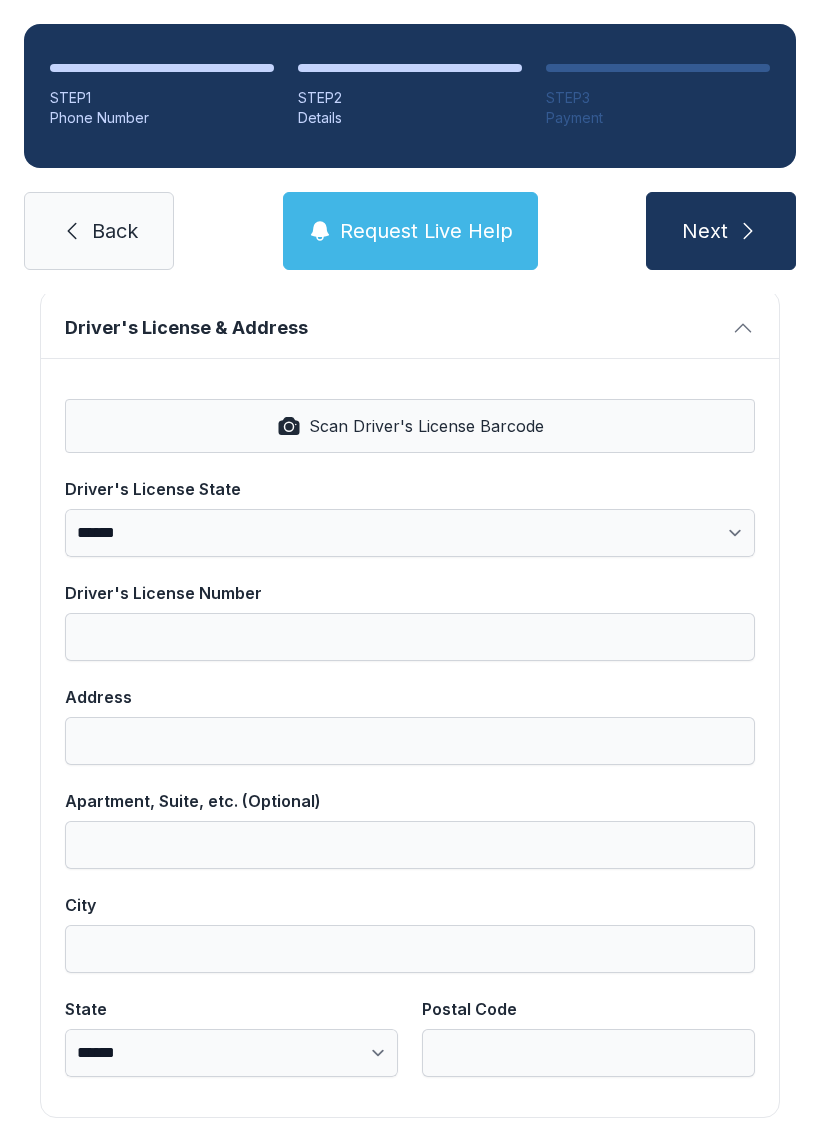 click on "Scan Driver's License Barcode" at bounding box center [410, 426] 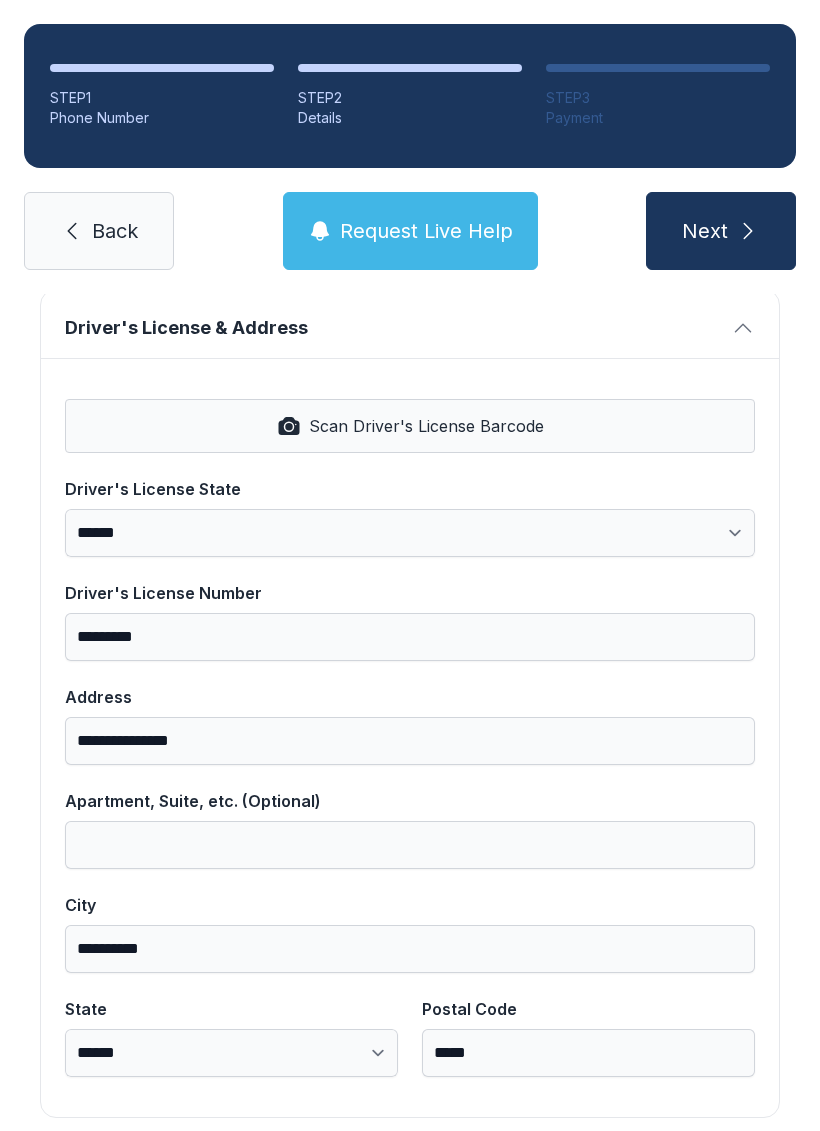 click on "Next" at bounding box center (721, 231) 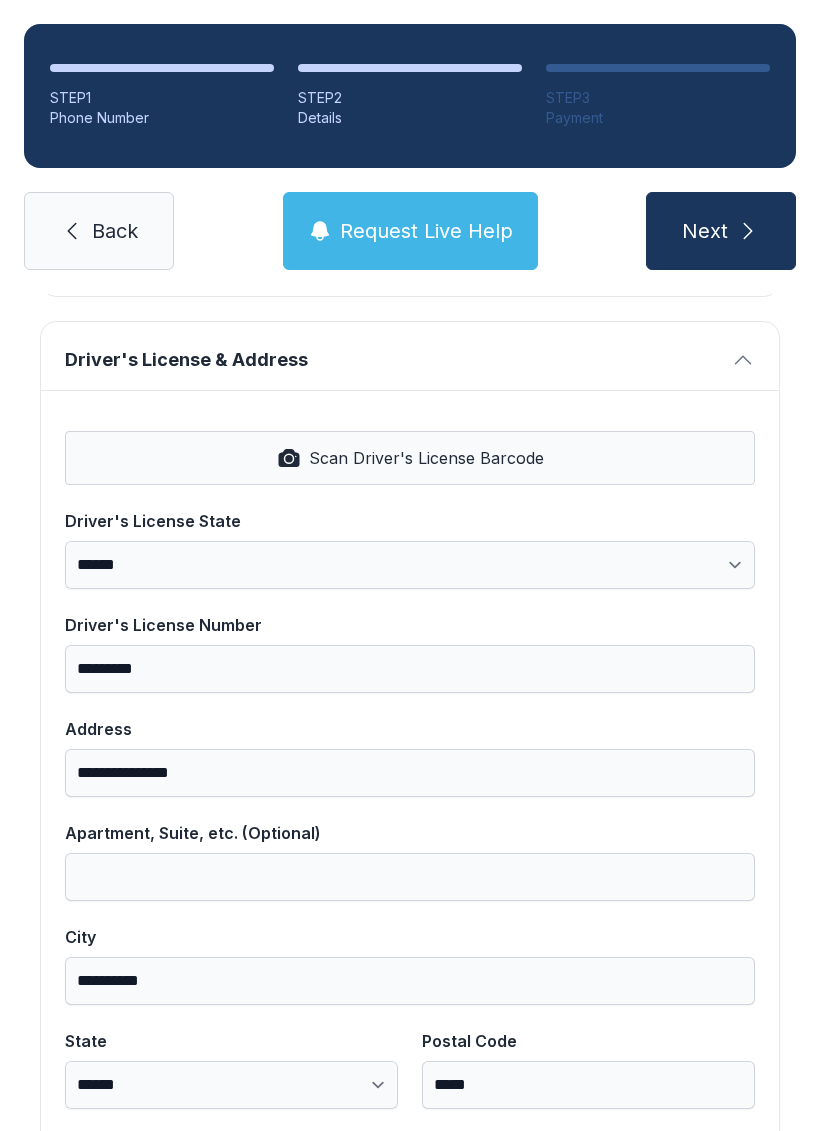 click on "Next" at bounding box center [721, 231] 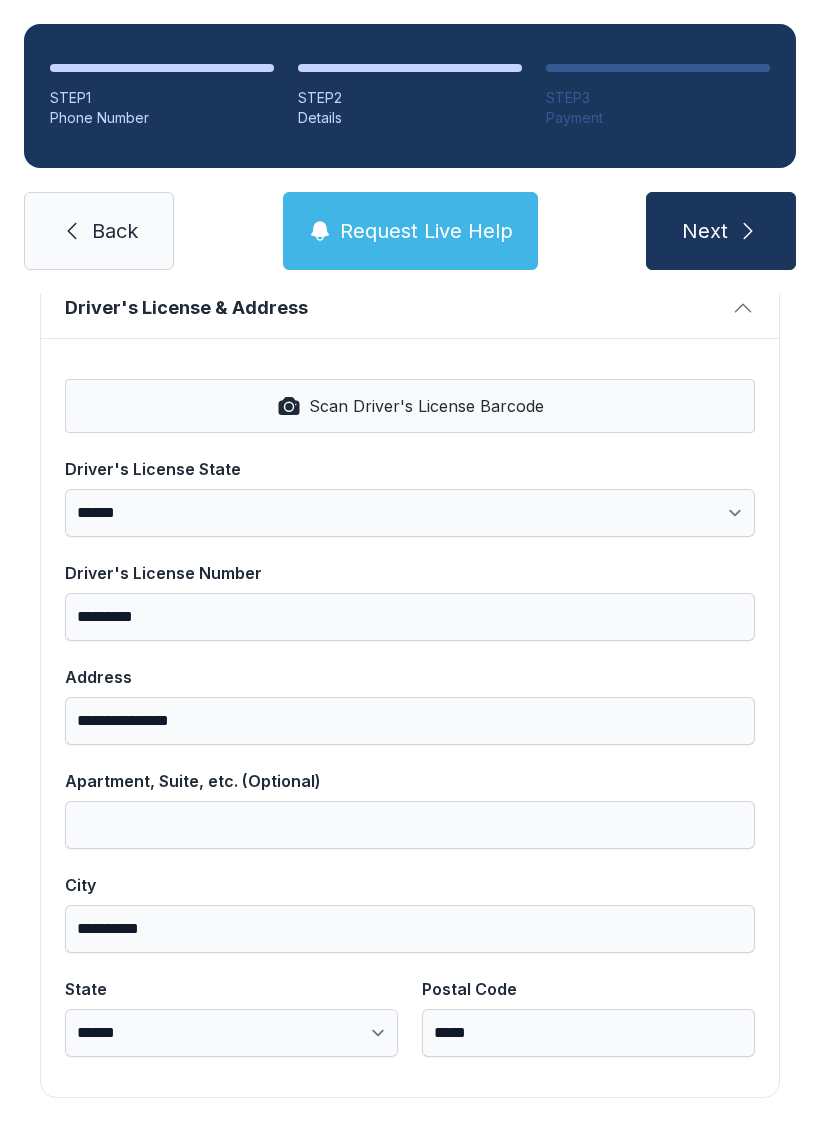 scroll, scrollTop: 838, scrollLeft: 0, axis: vertical 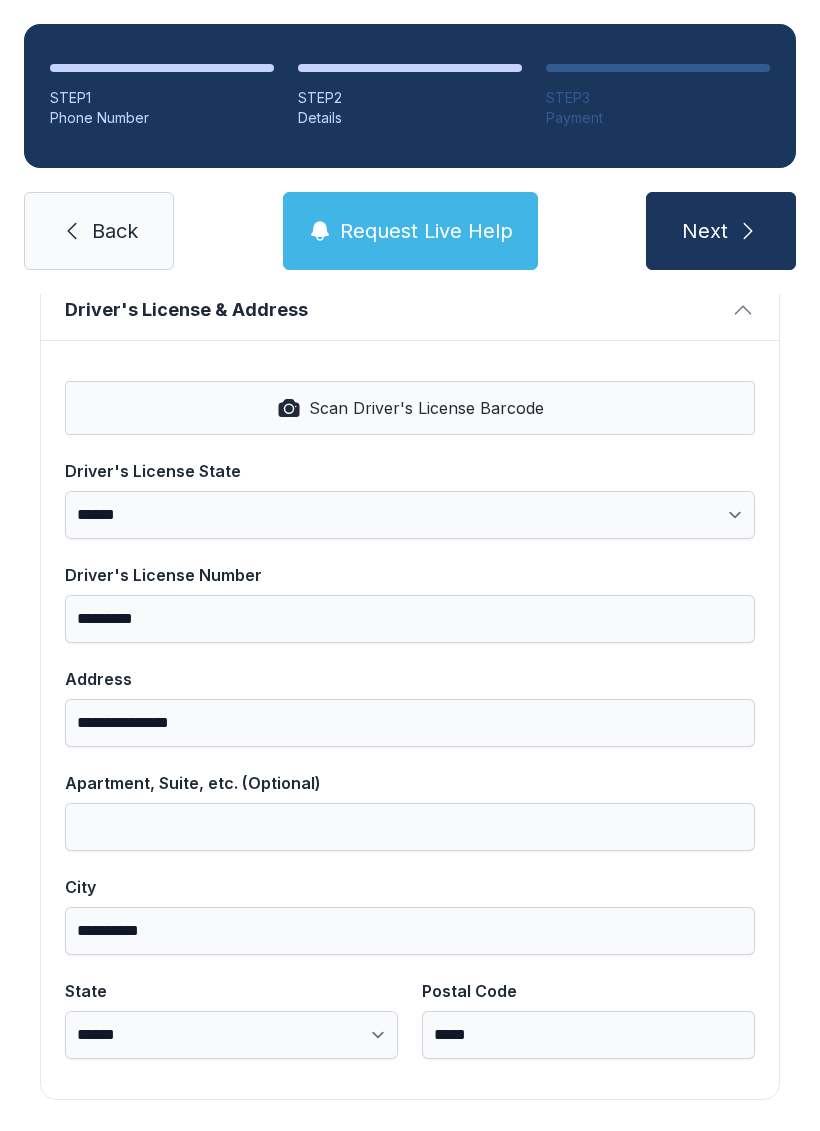click on "Next" at bounding box center [705, 231] 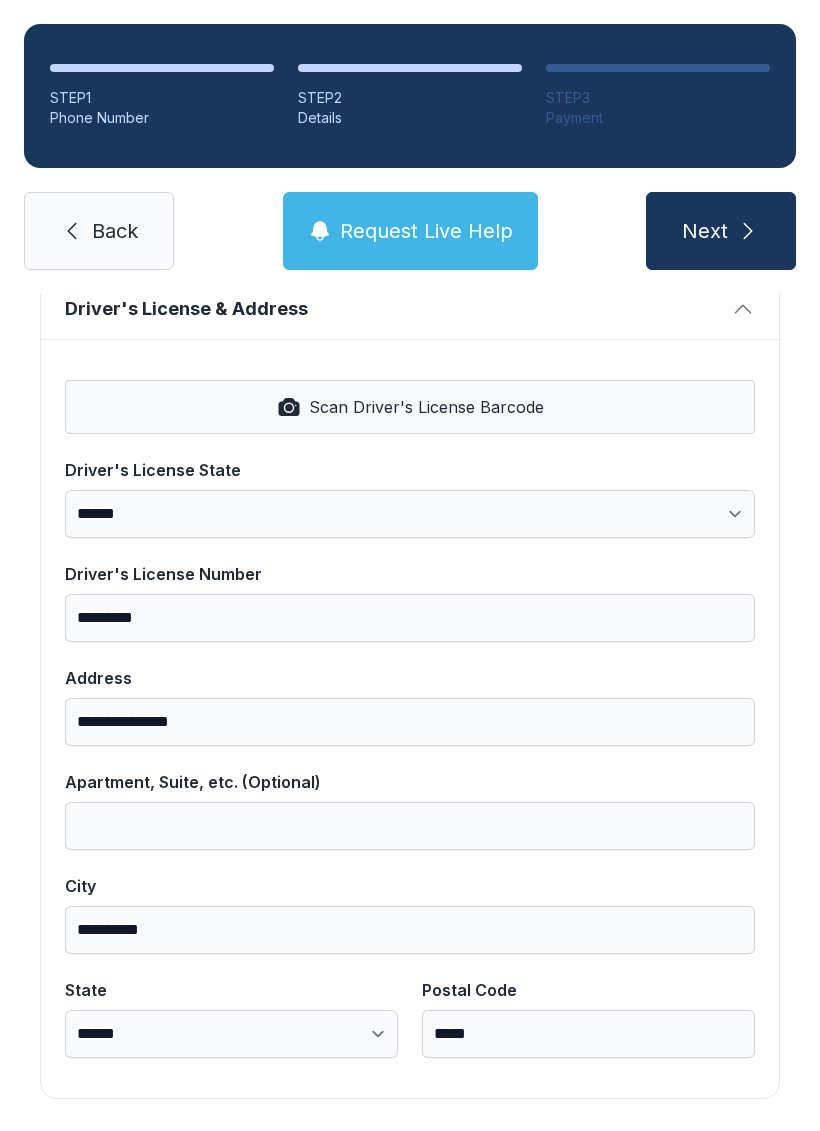 scroll, scrollTop: 838, scrollLeft: 0, axis: vertical 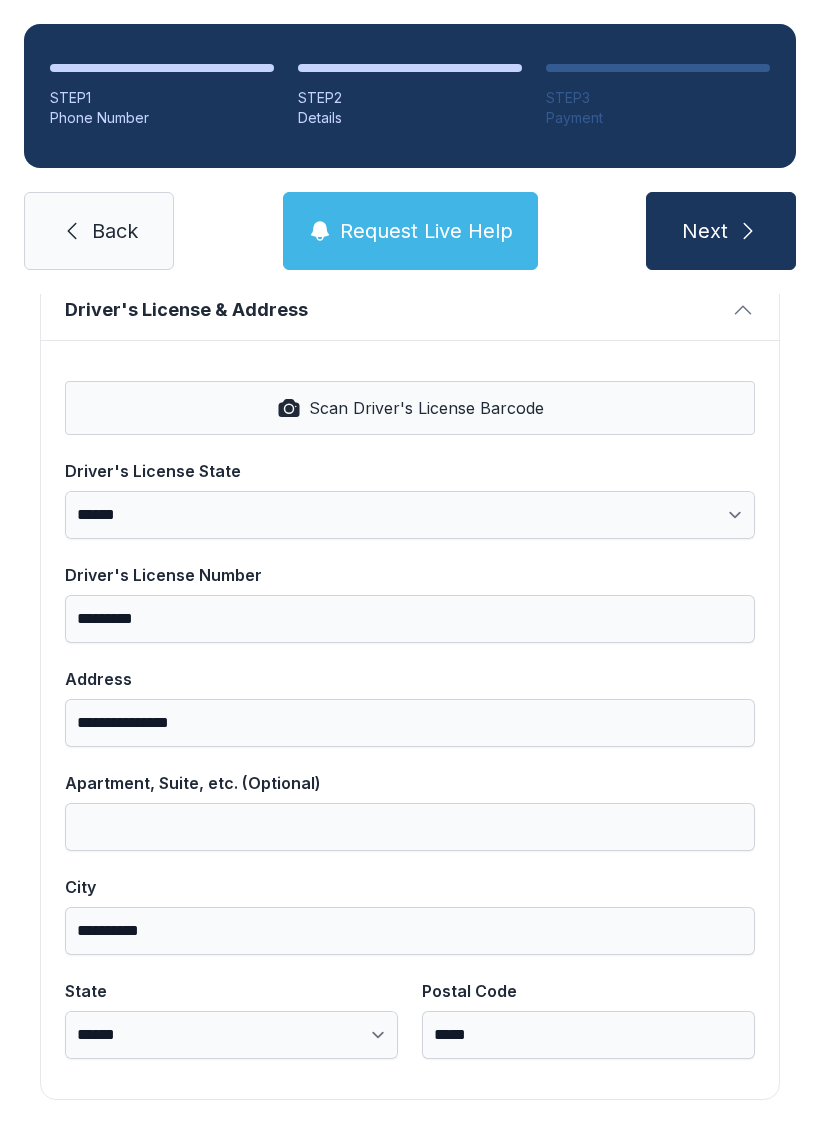 click on "Back" at bounding box center [115, 231] 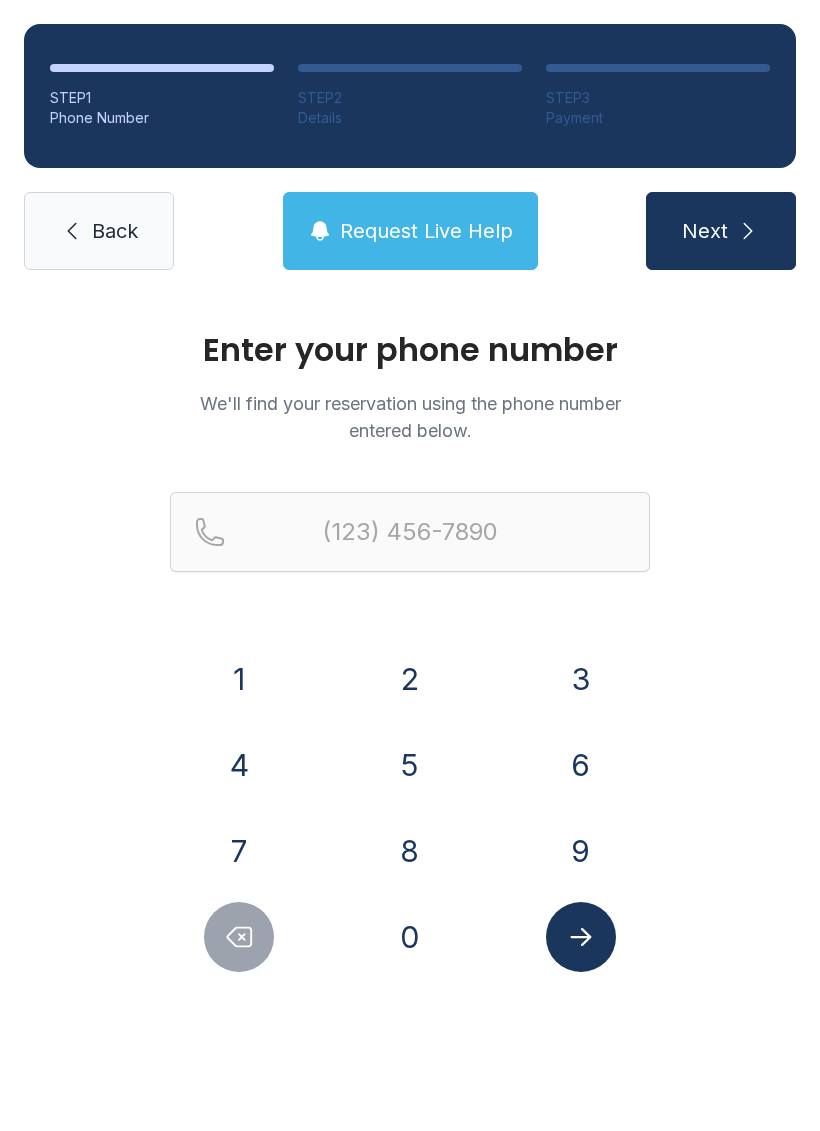 scroll, scrollTop: 0, scrollLeft: 0, axis: both 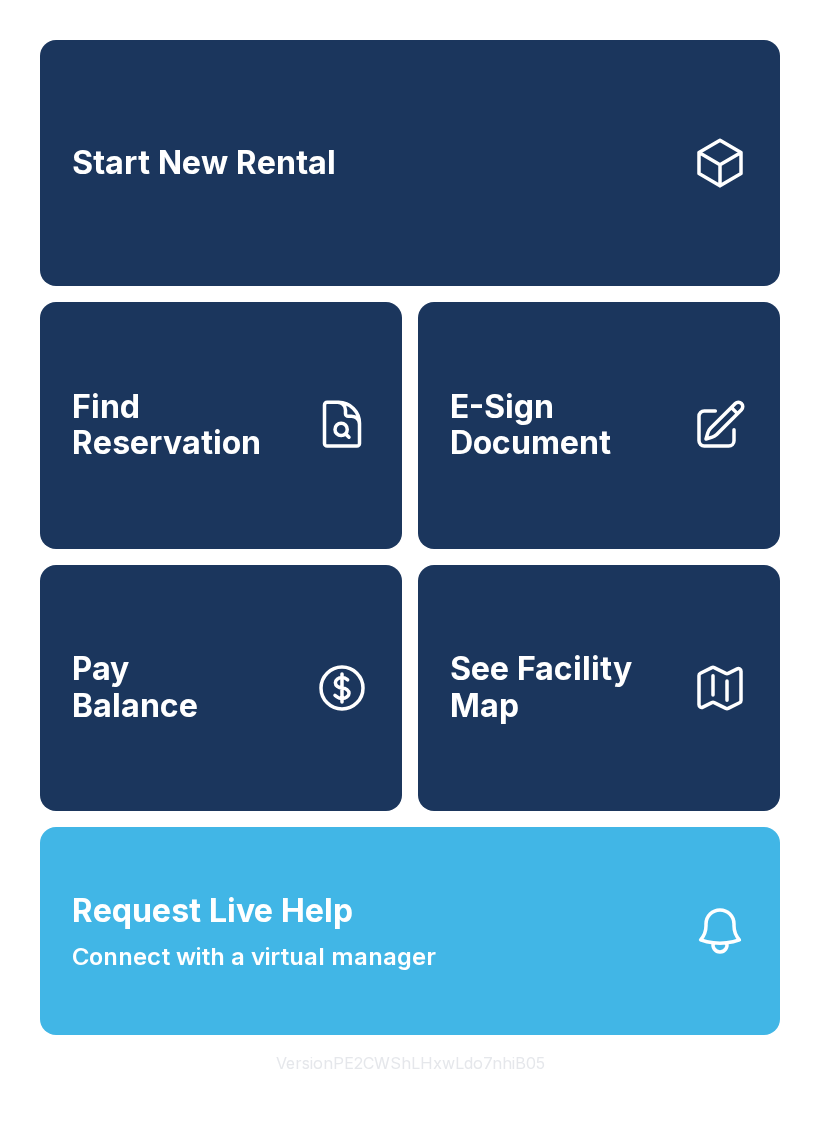 click on "Start New Rental" at bounding box center [410, 163] 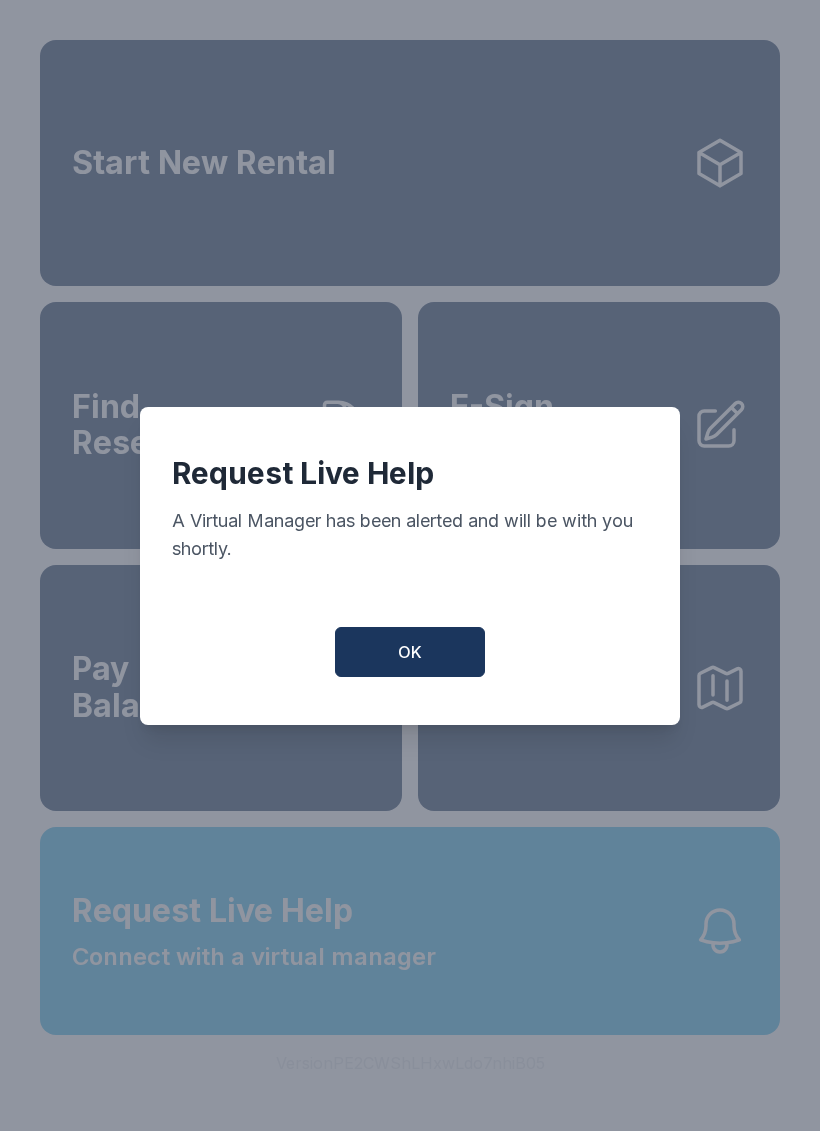 click on "OK" at bounding box center (410, 652) 